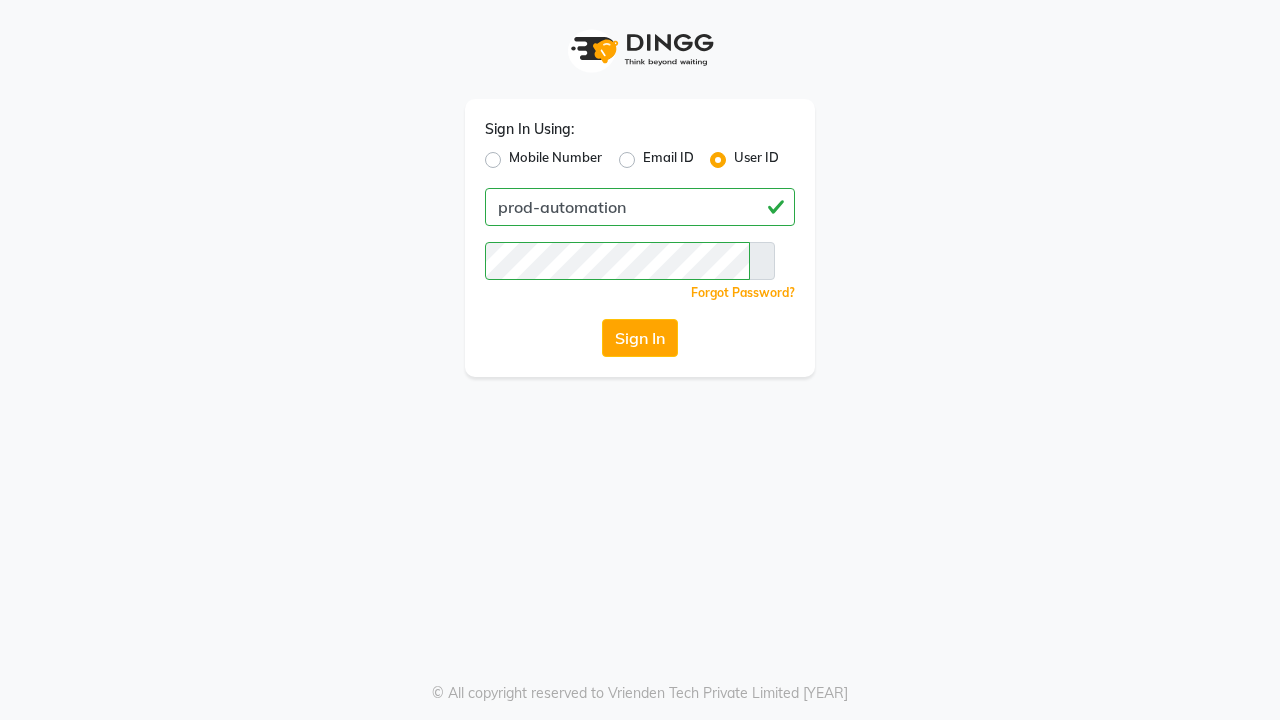scroll, scrollTop: 0, scrollLeft: 0, axis: both 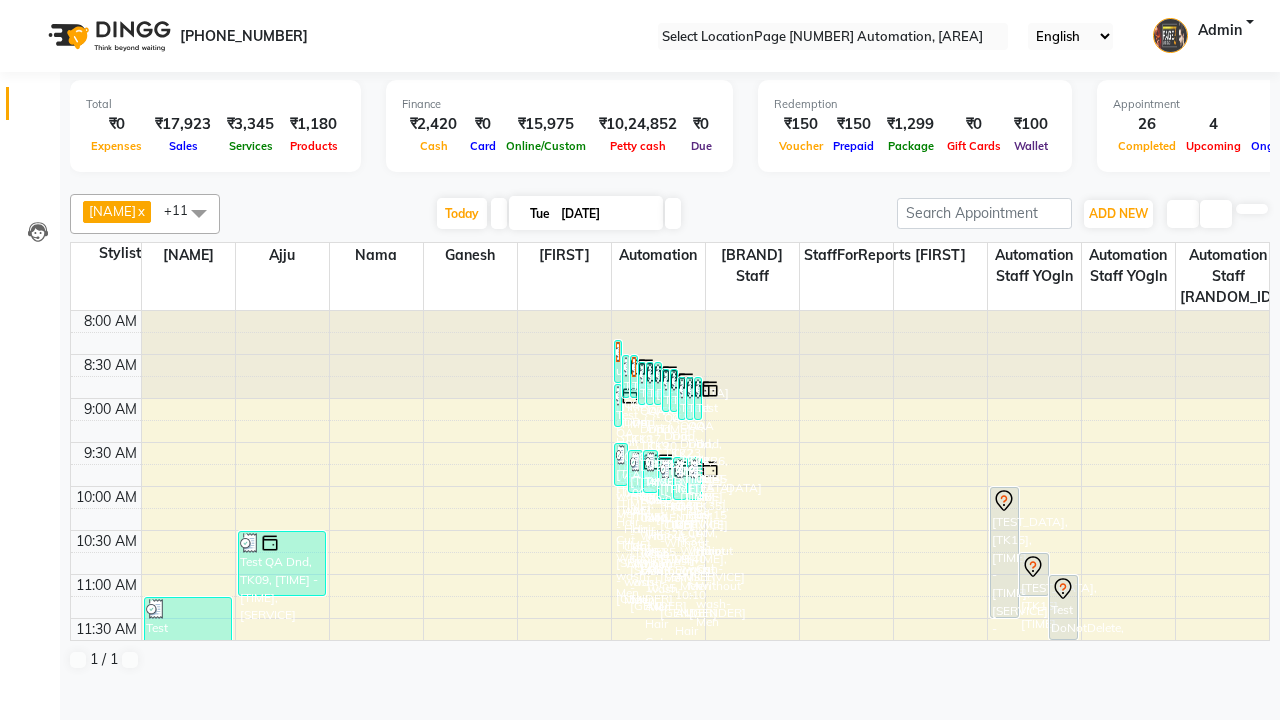 click at bounding box center [31, 8] 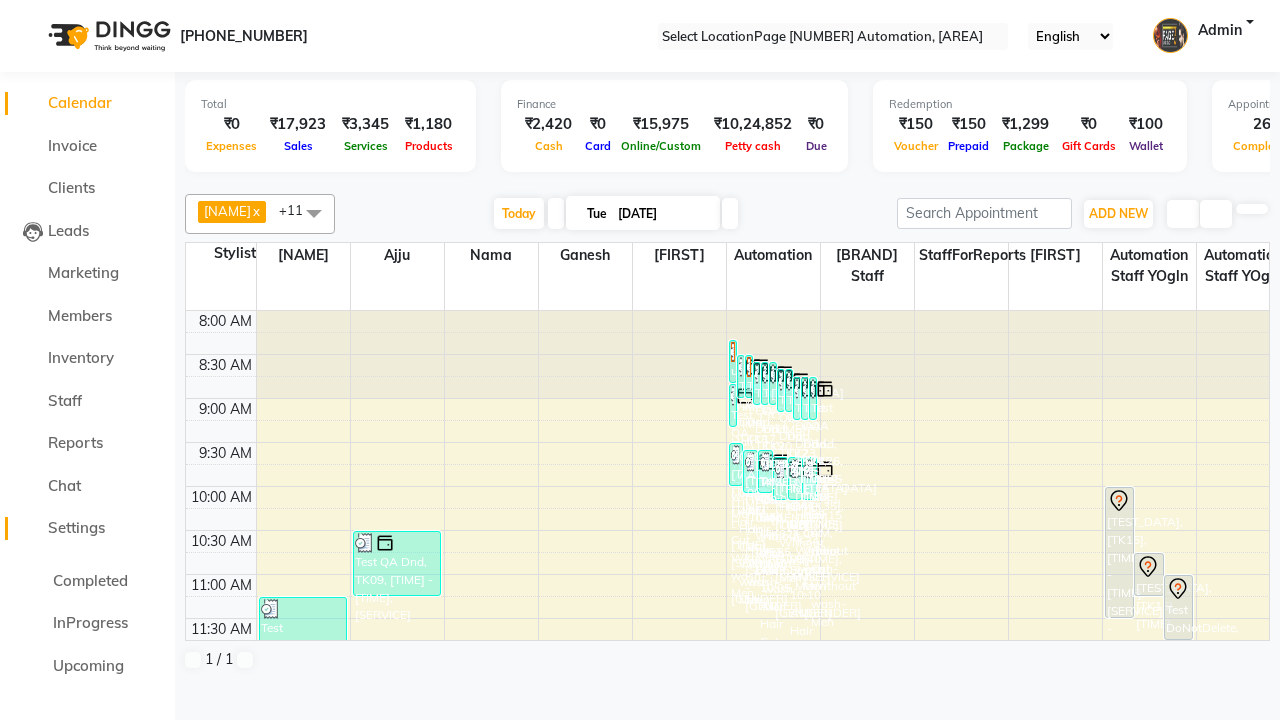 click on "Settings" at bounding box center [76, 527] 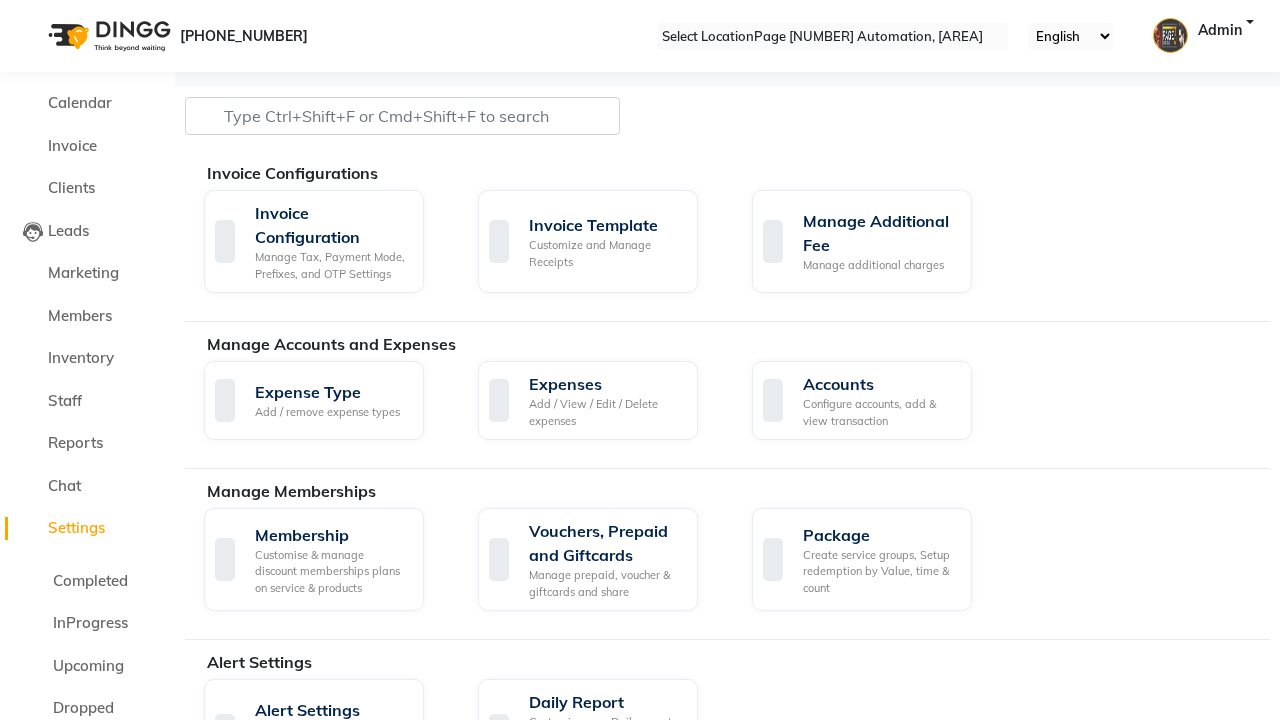 click on "Manage reset opening cash, change password." at bounding box center [1153, 1750] 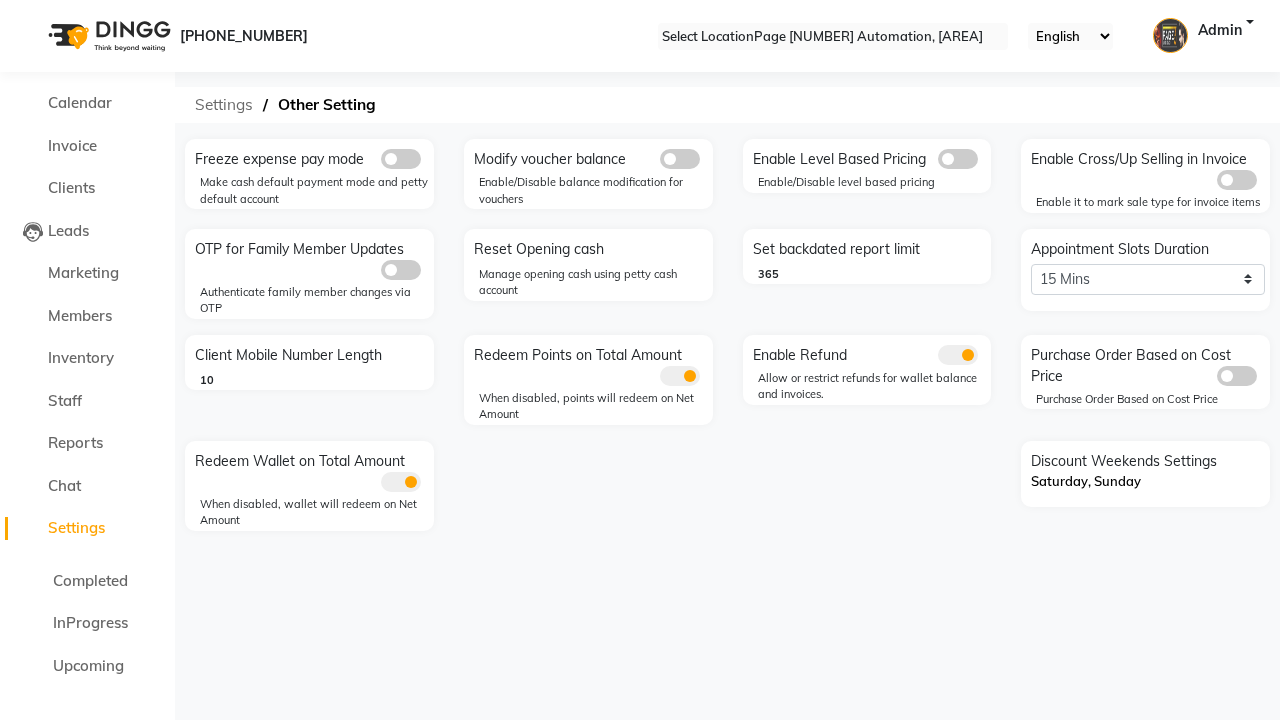 click on "Settings" at bounding box center (224, 105) 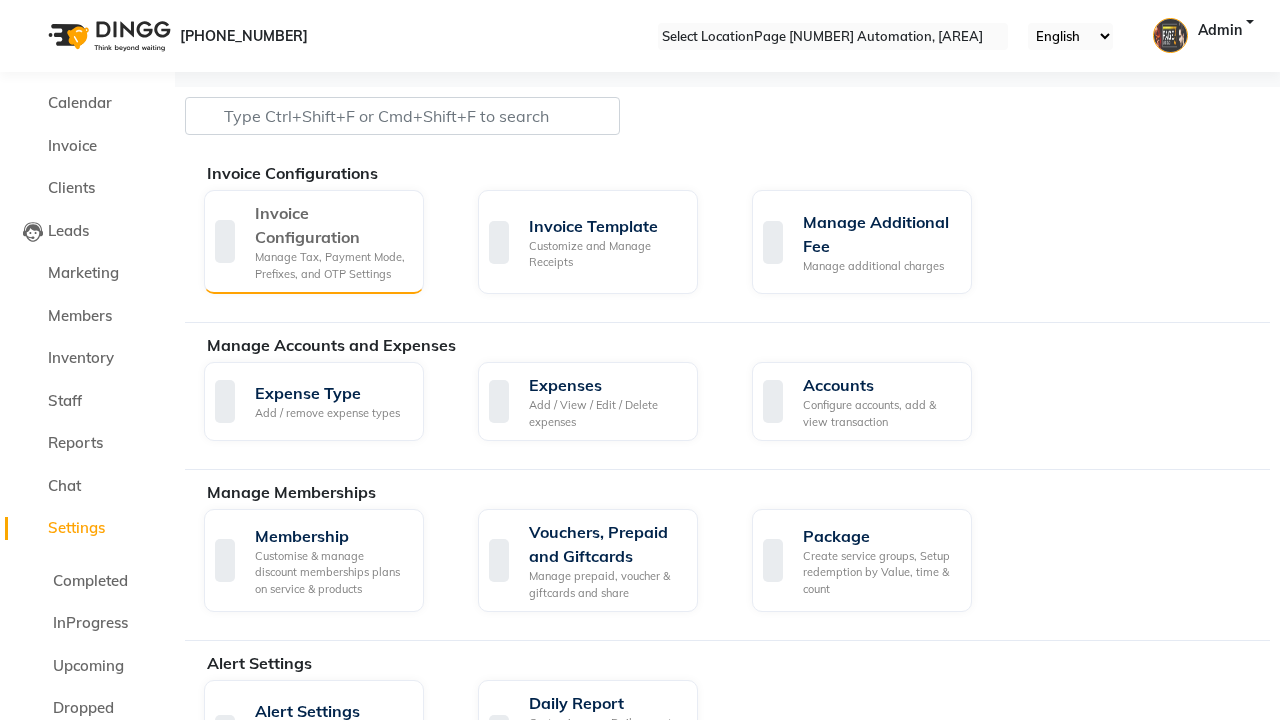 click on "Manage Tax, Payment Mode, Prefixes, and OTP Settings" at bounding box center (331, 265) 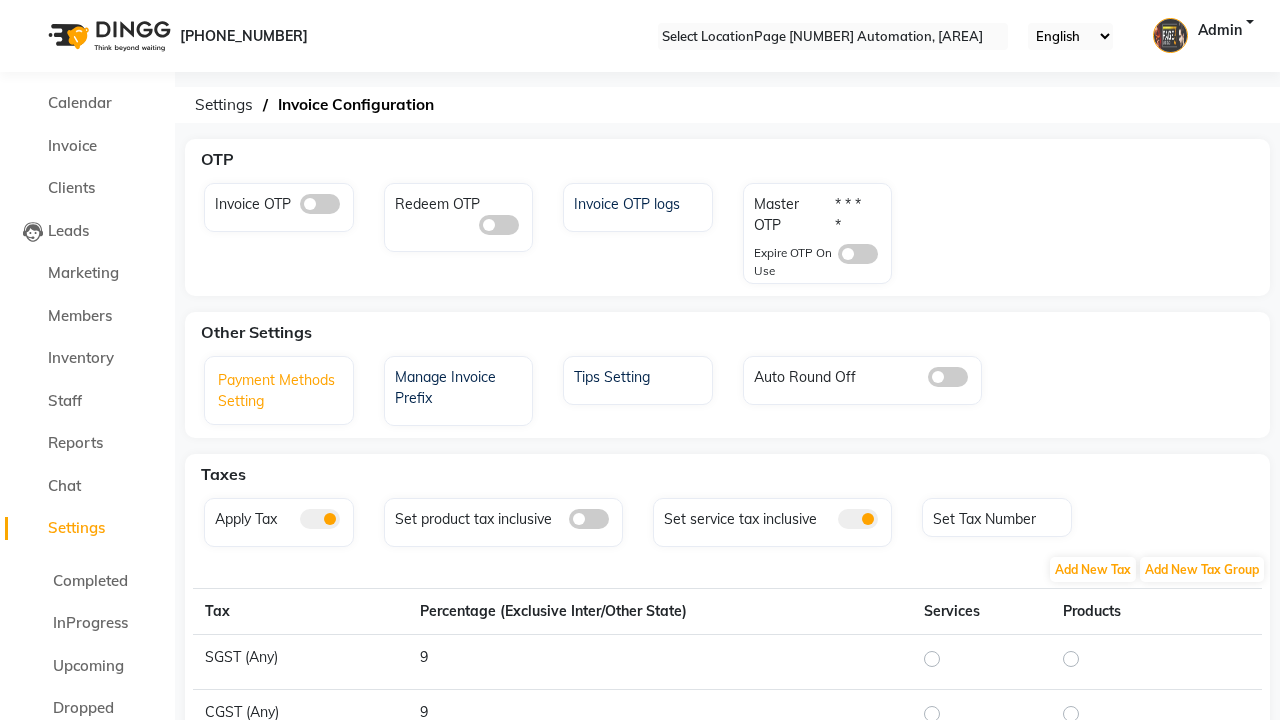 click on "Payment Methods Setting" at bounding box center [281, 393] 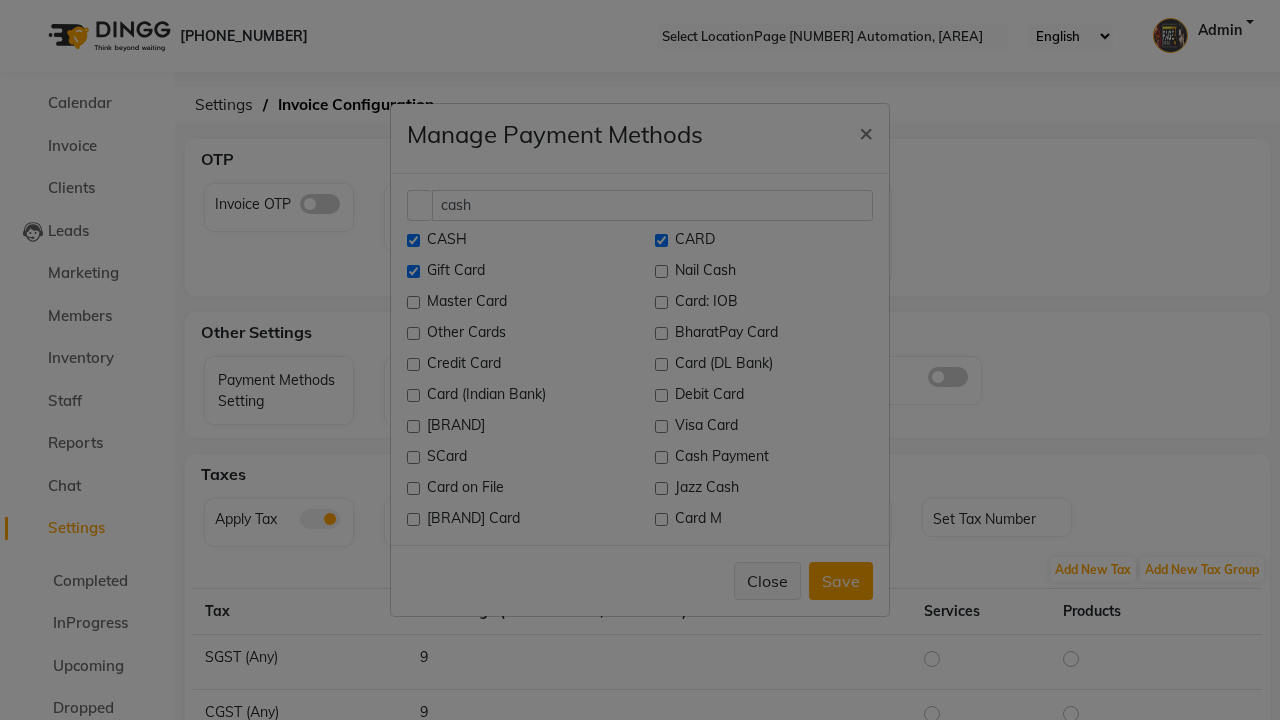 type on "cash" 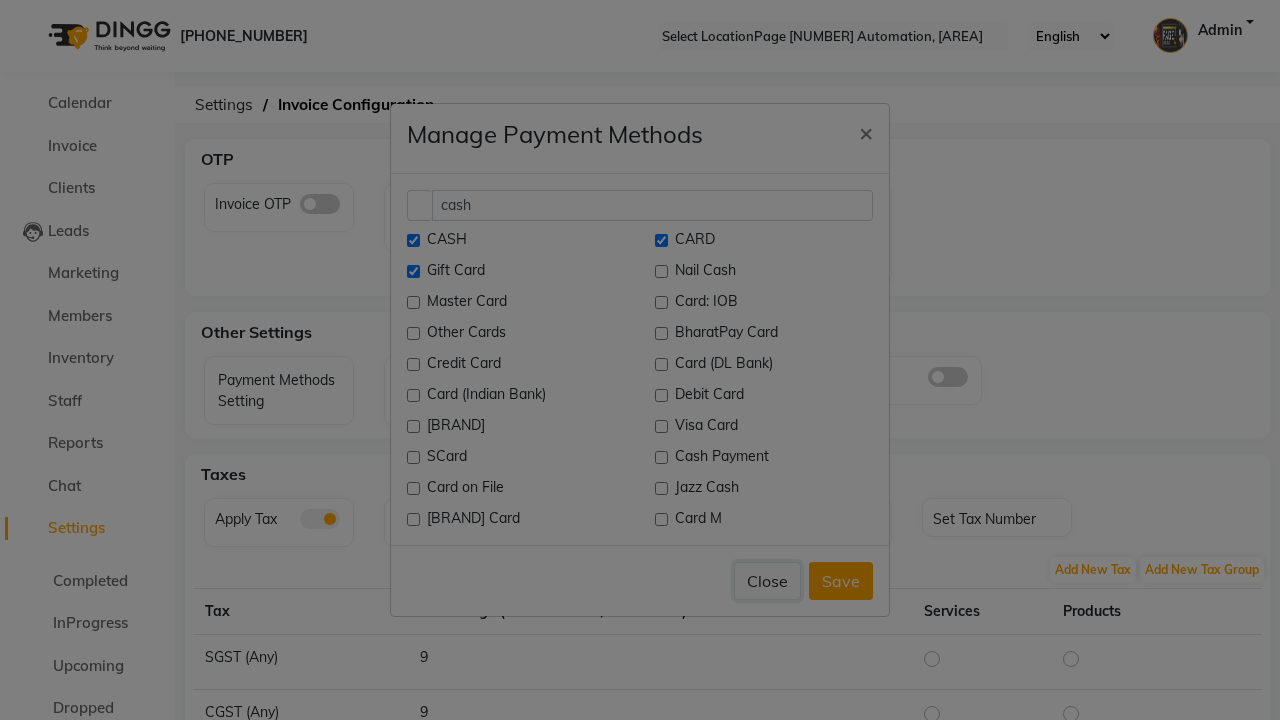 click on "Close" at bounding box center (767, 581) 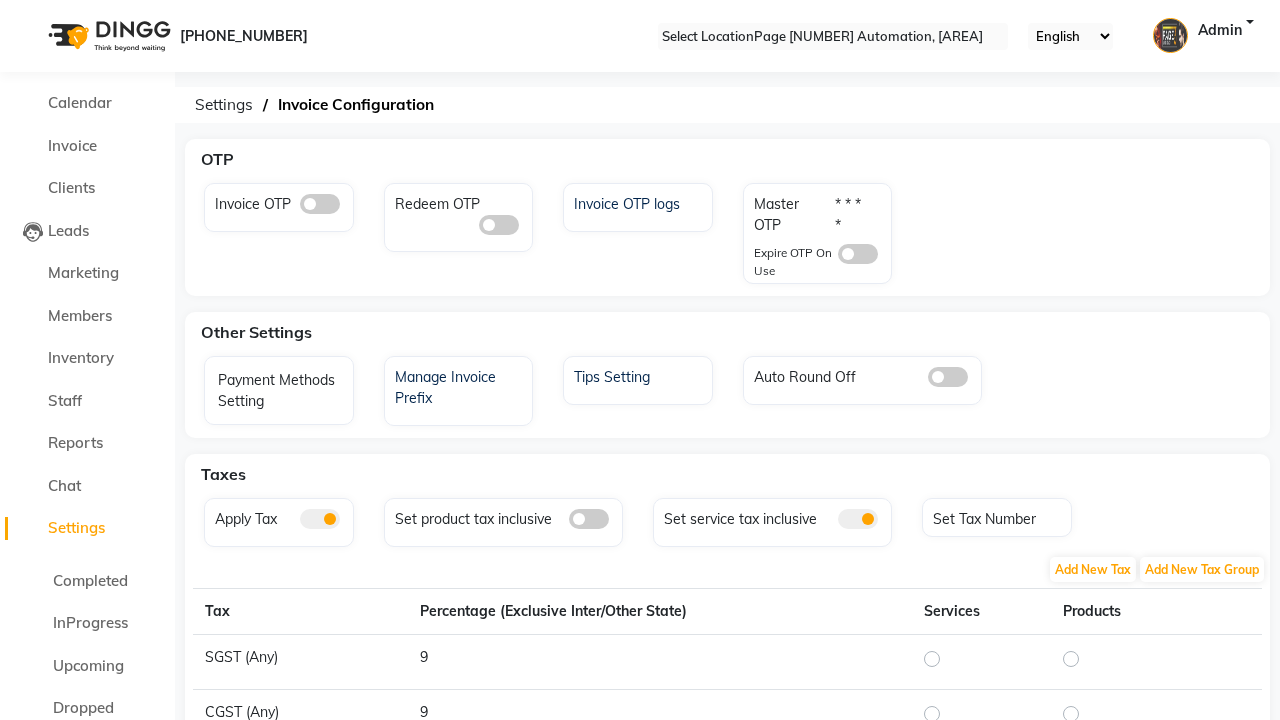 click at bounding box center [31, 8] 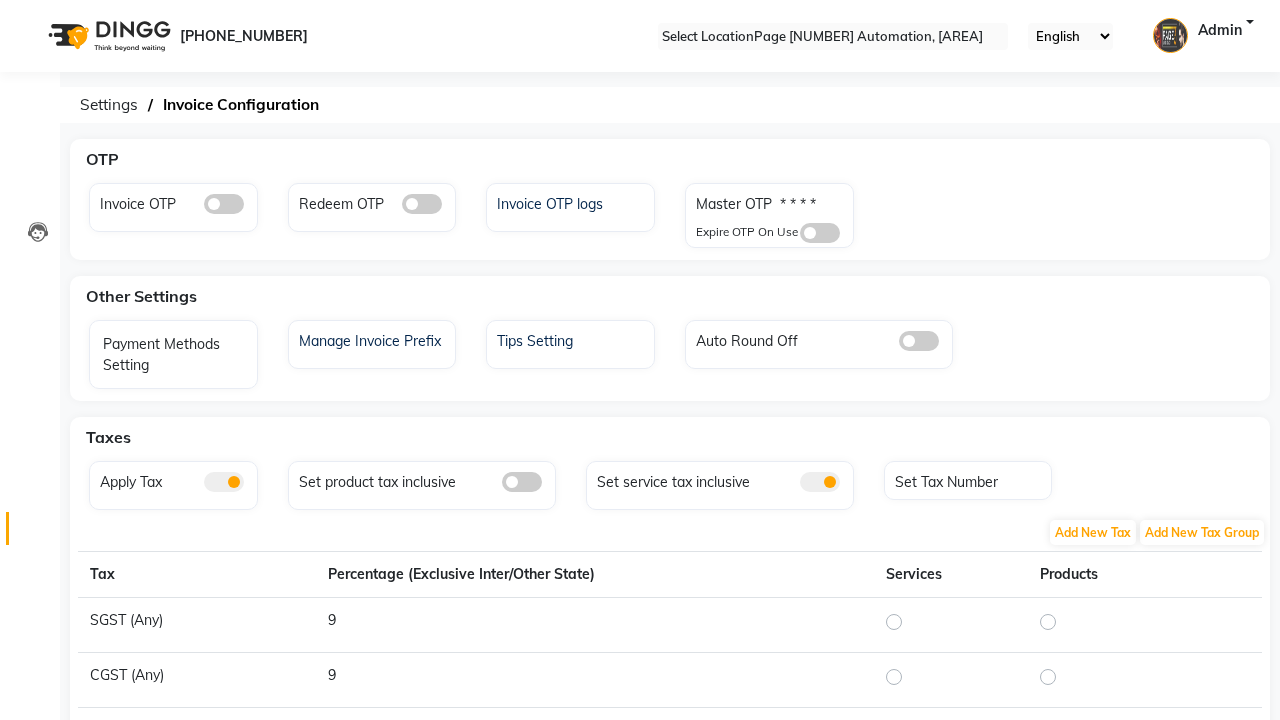 scroll, scrollTop: 8, scrollLeft: 0, axis: vertical 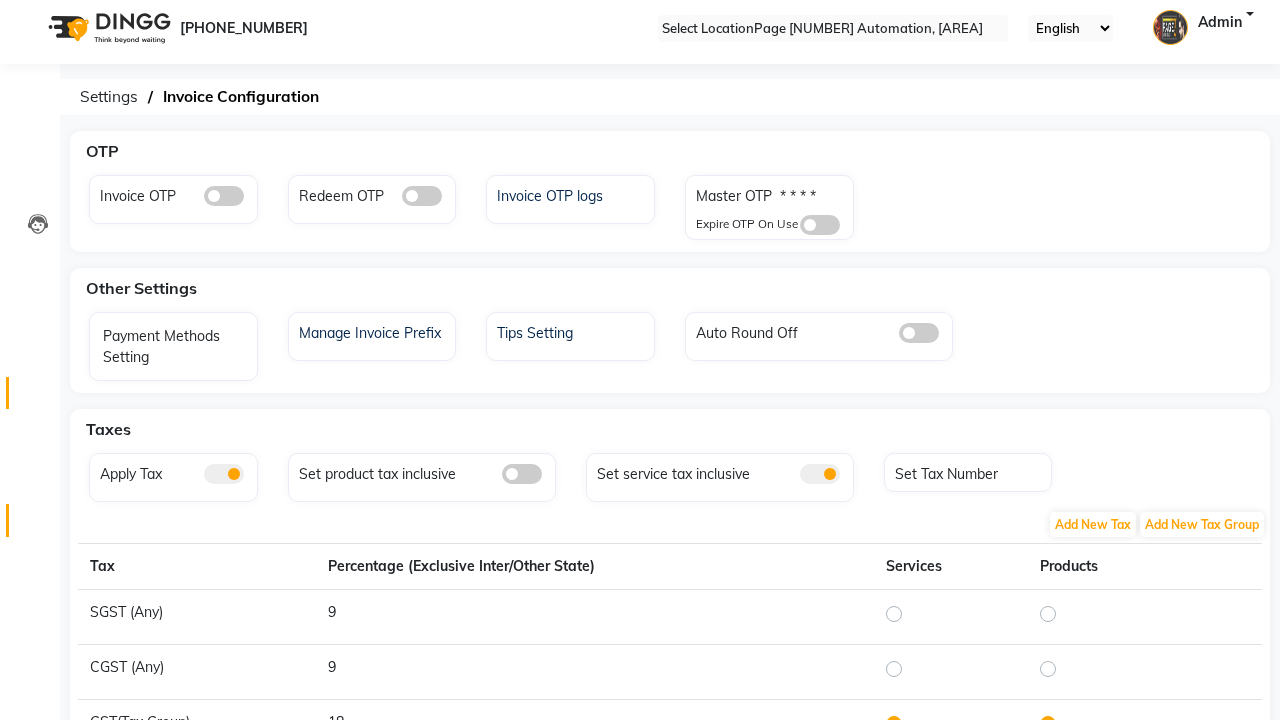 click at bounding box center [37, 398] 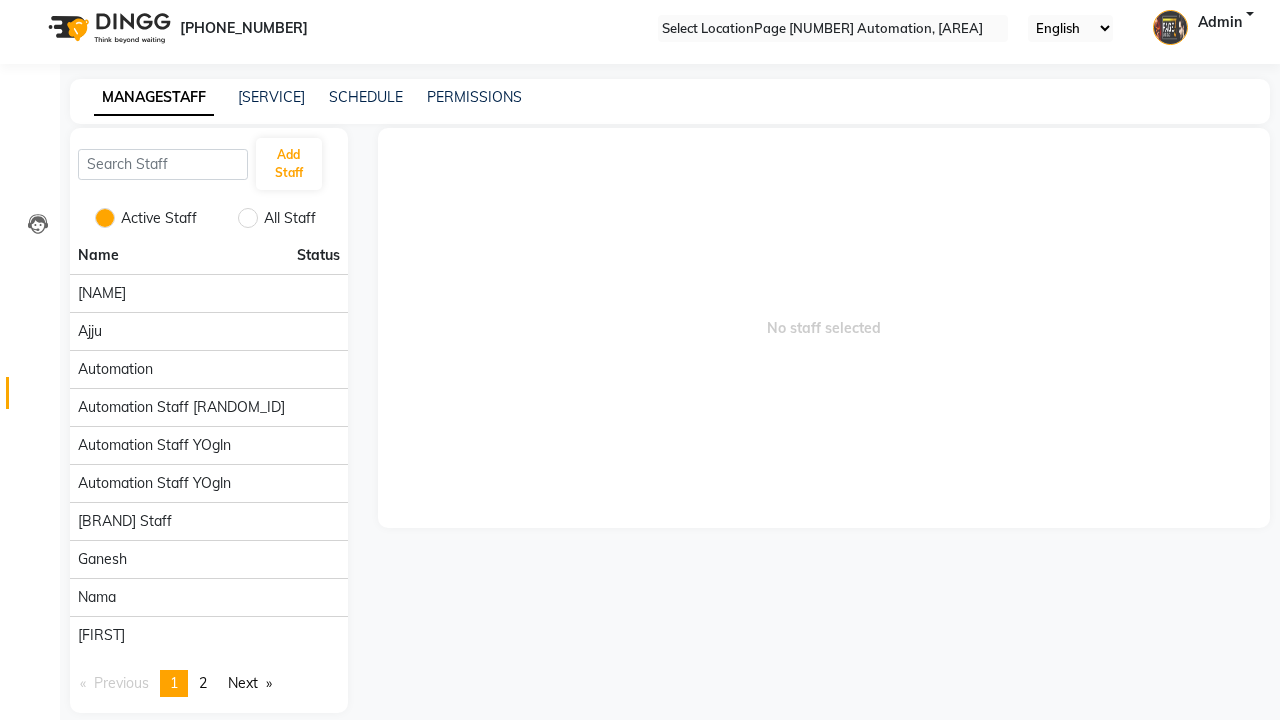 scroll, scrollTop: 0, scrollLeft: 0, axis: both 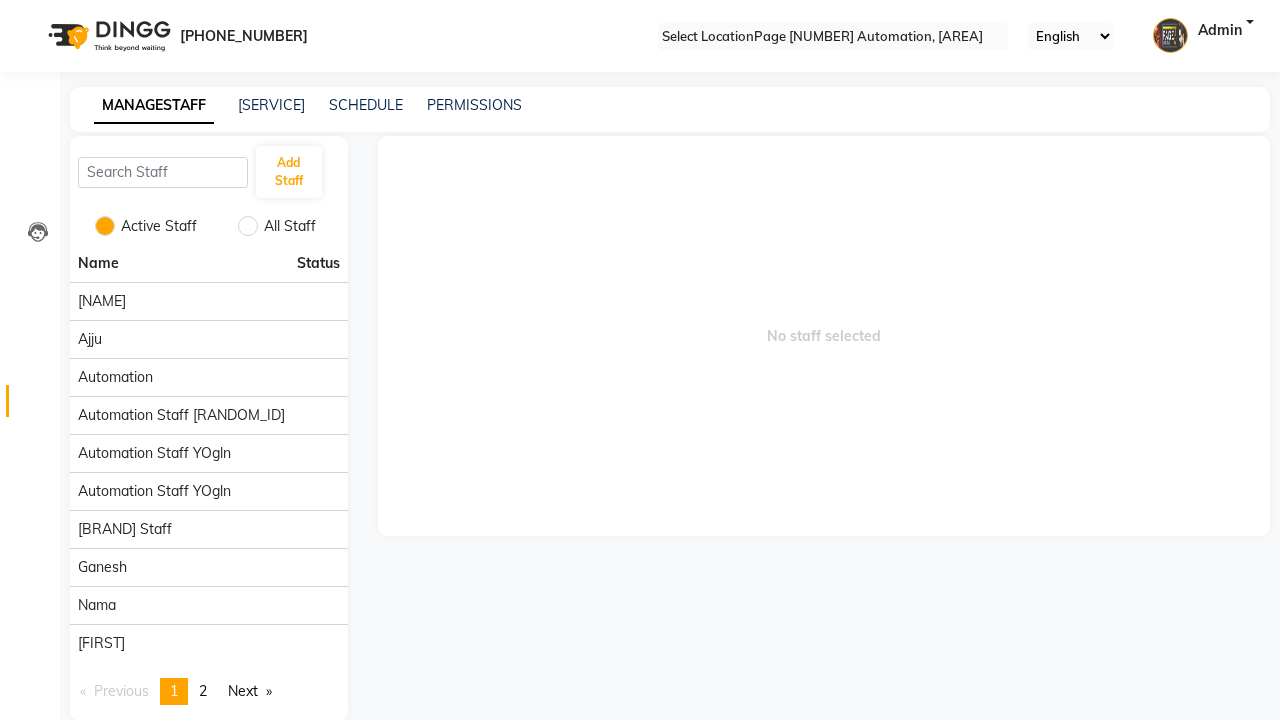 click at bounding box center [31, 8] 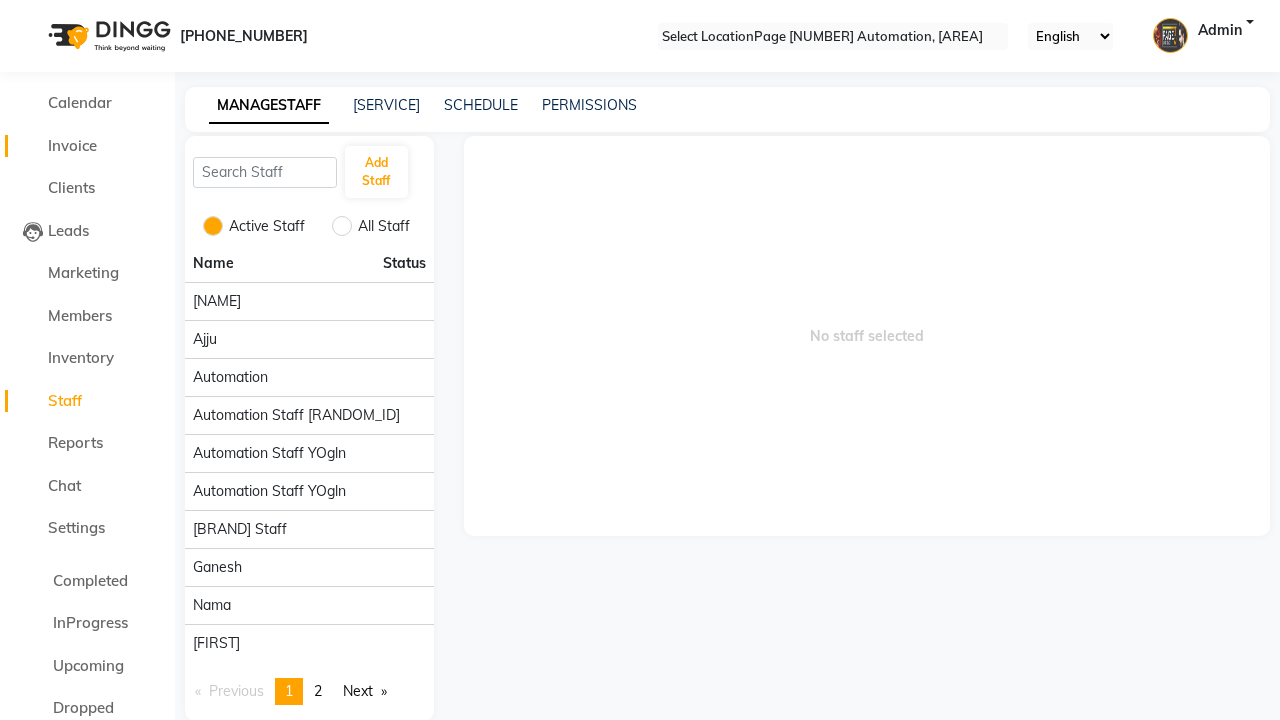 click on "Invoice" at bounding box center [72, 145] 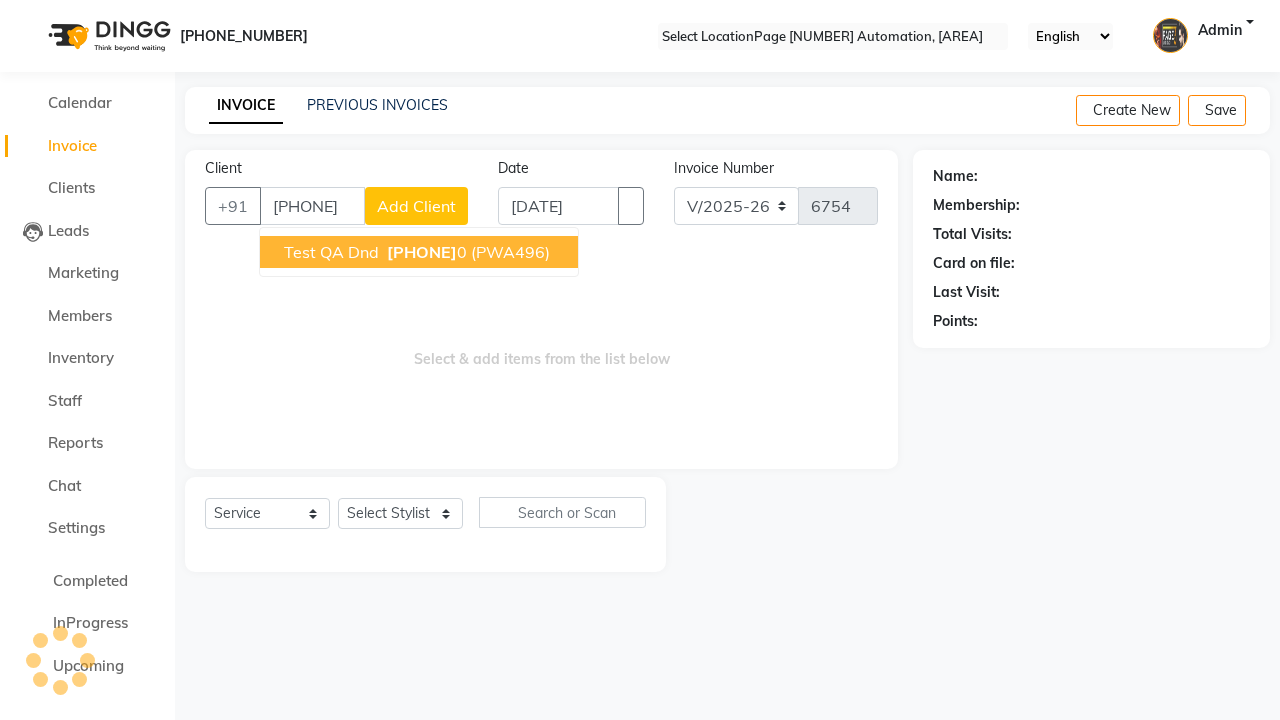 click on "[PHONE]" at bounding box center [422, 252] 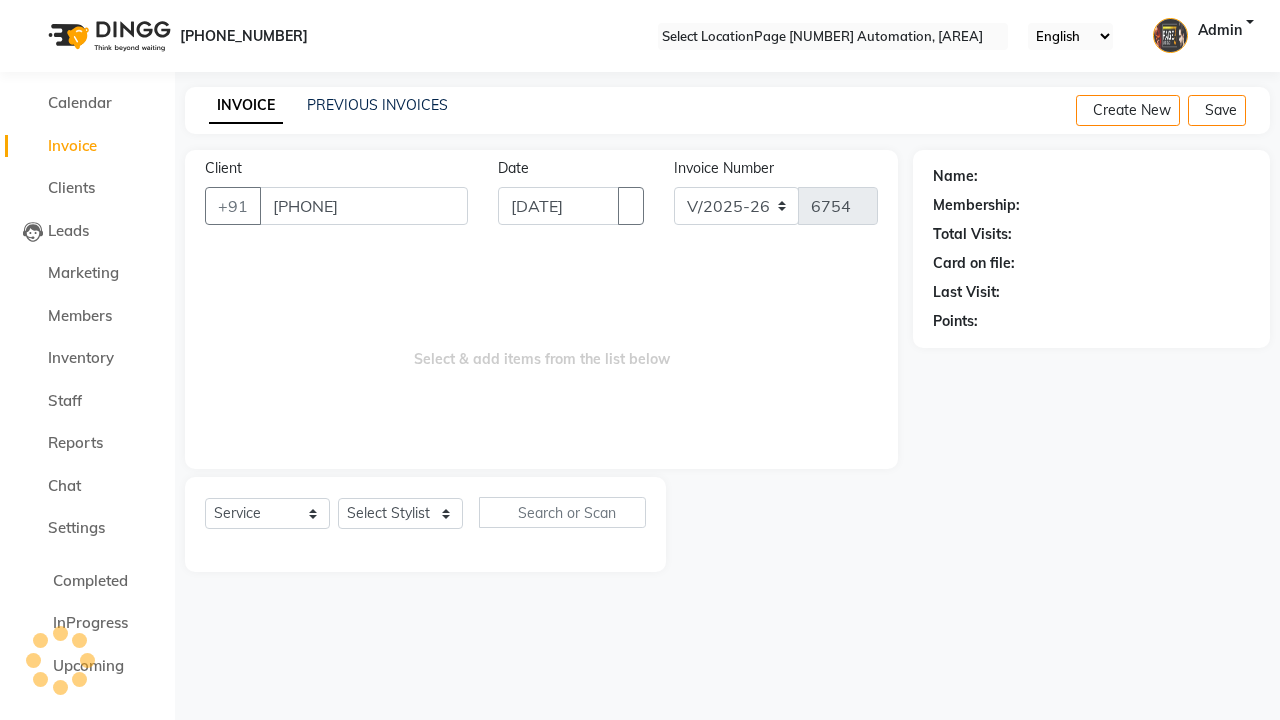 type on "[PHONE]" 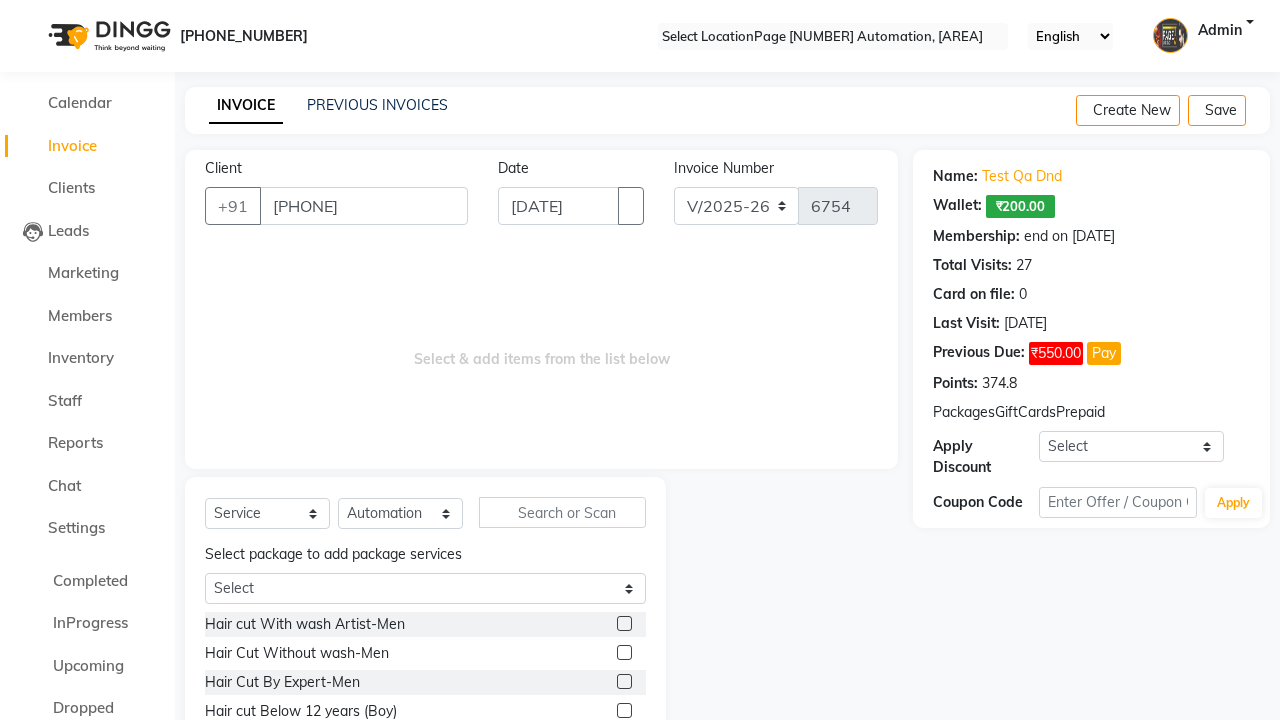 click at bounding box center [624, 652] 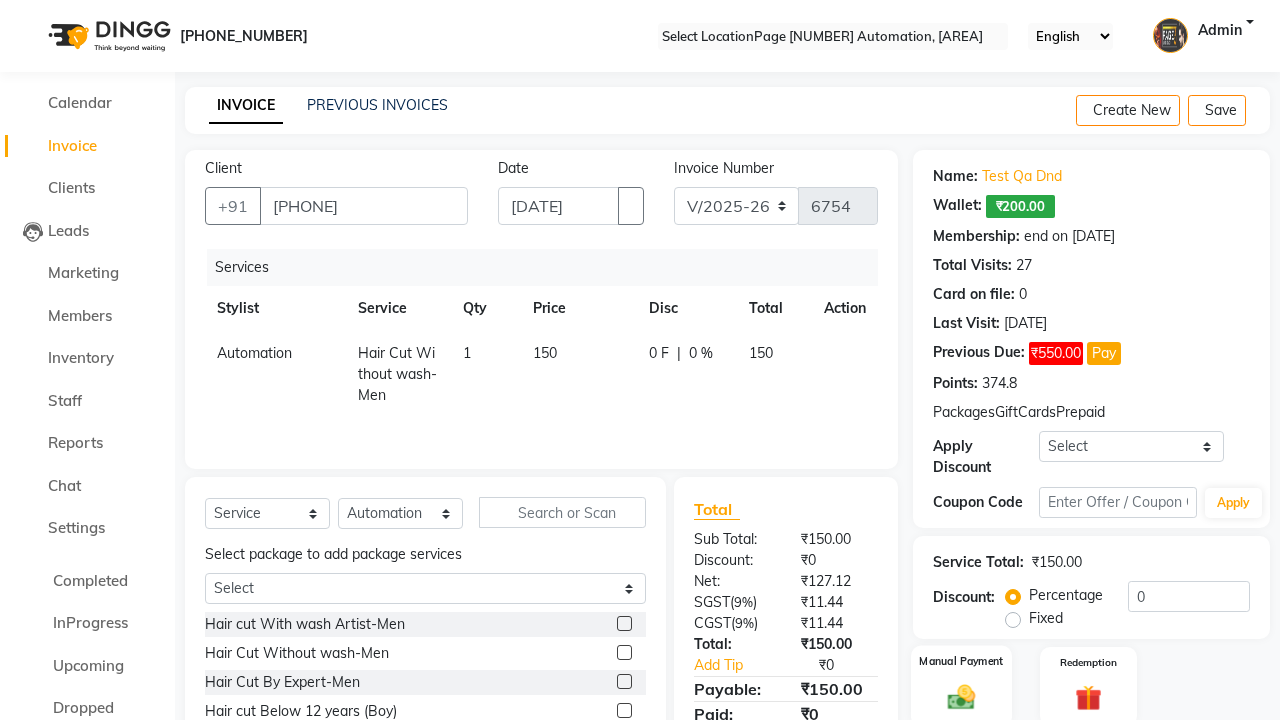 click at bounding box center (962, 696) 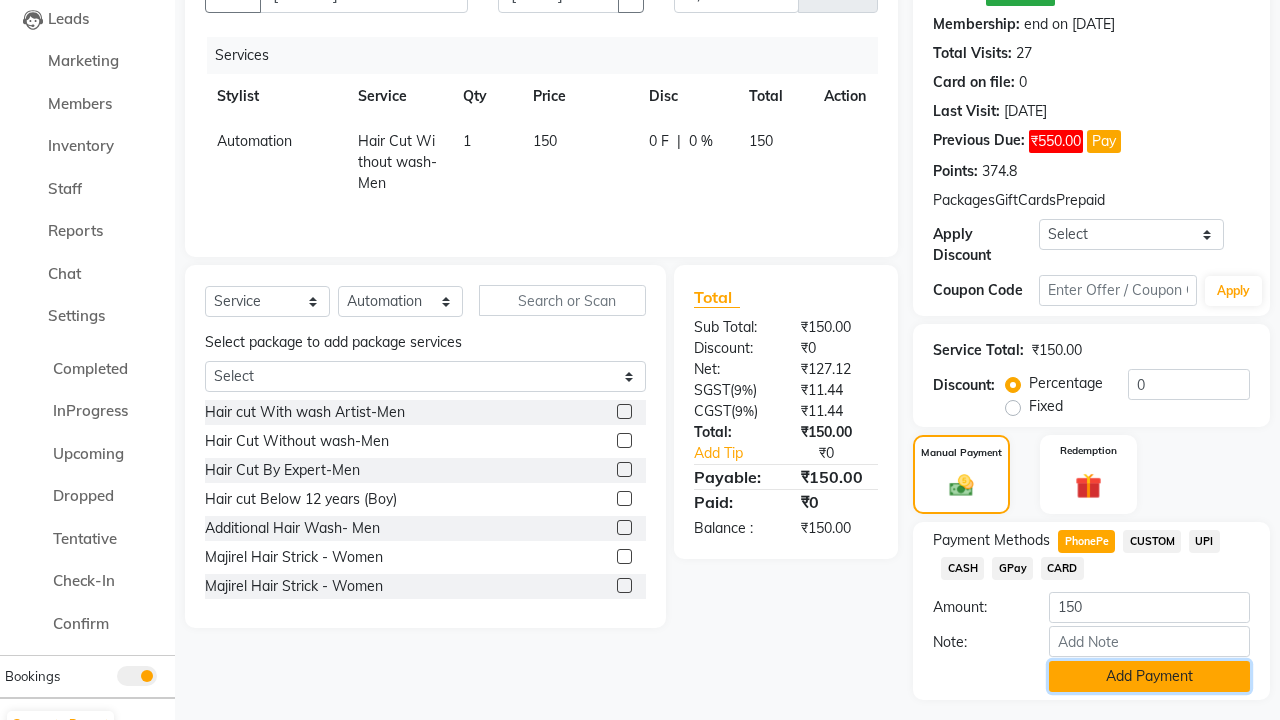click on "Add Payment" at bounding box center [1149, 676] 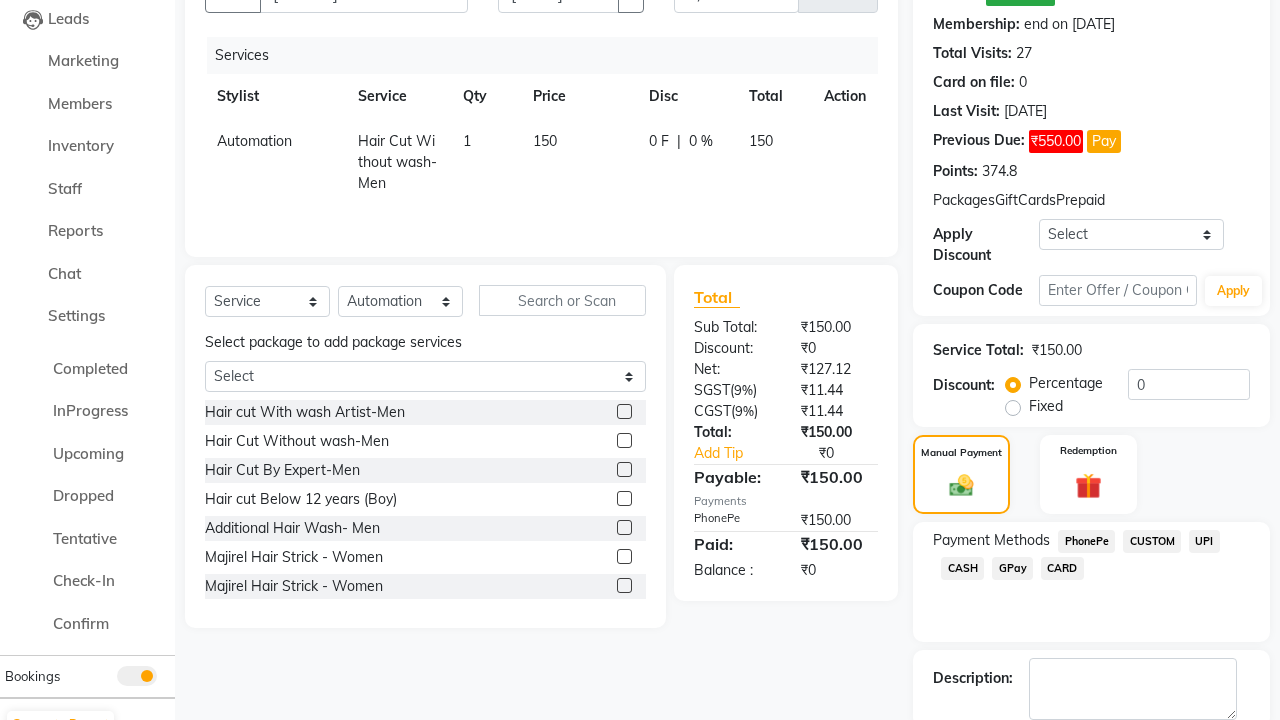 click at bounding box center (1032, 747) 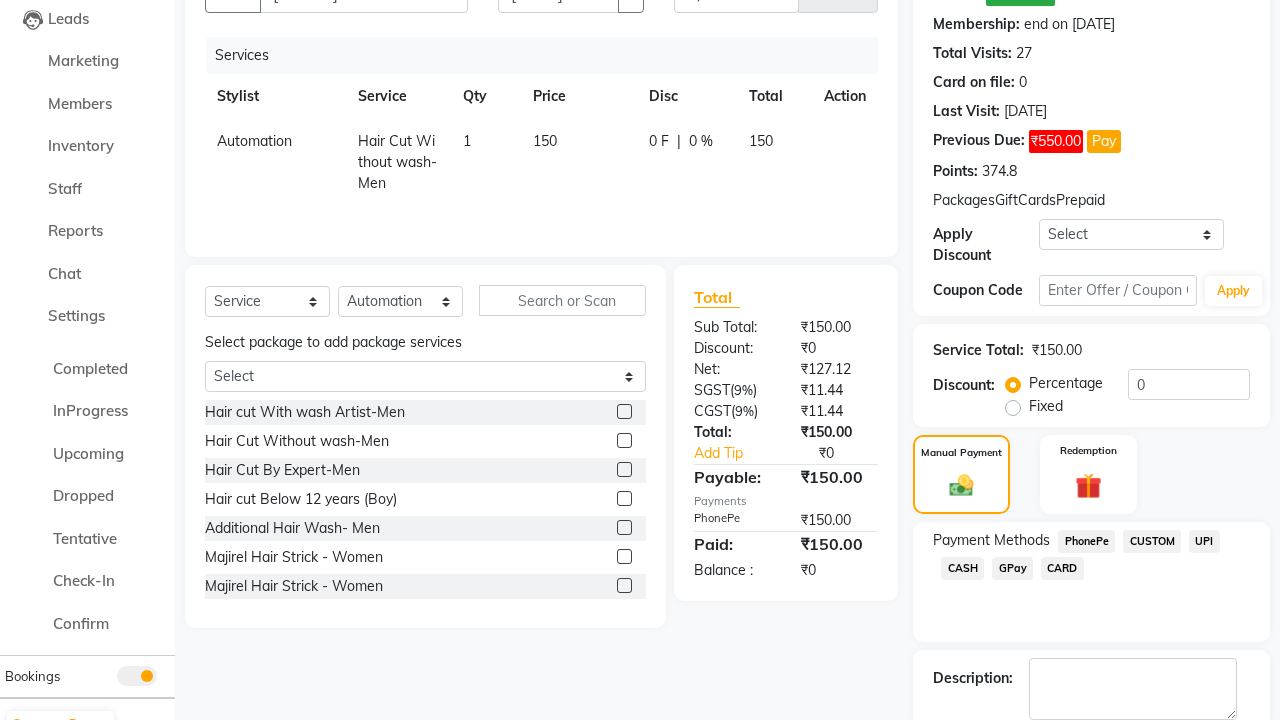click at bounding box center (1031, 748) 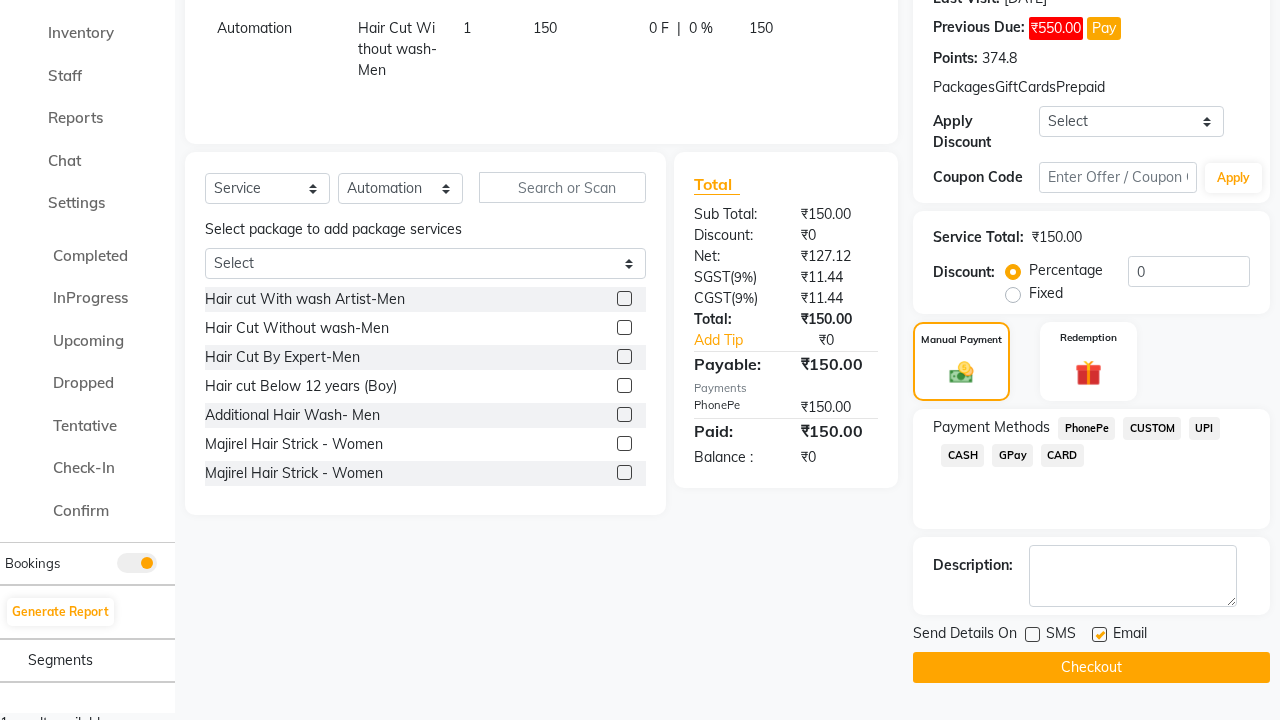 click at bounding box center (1099, 634) 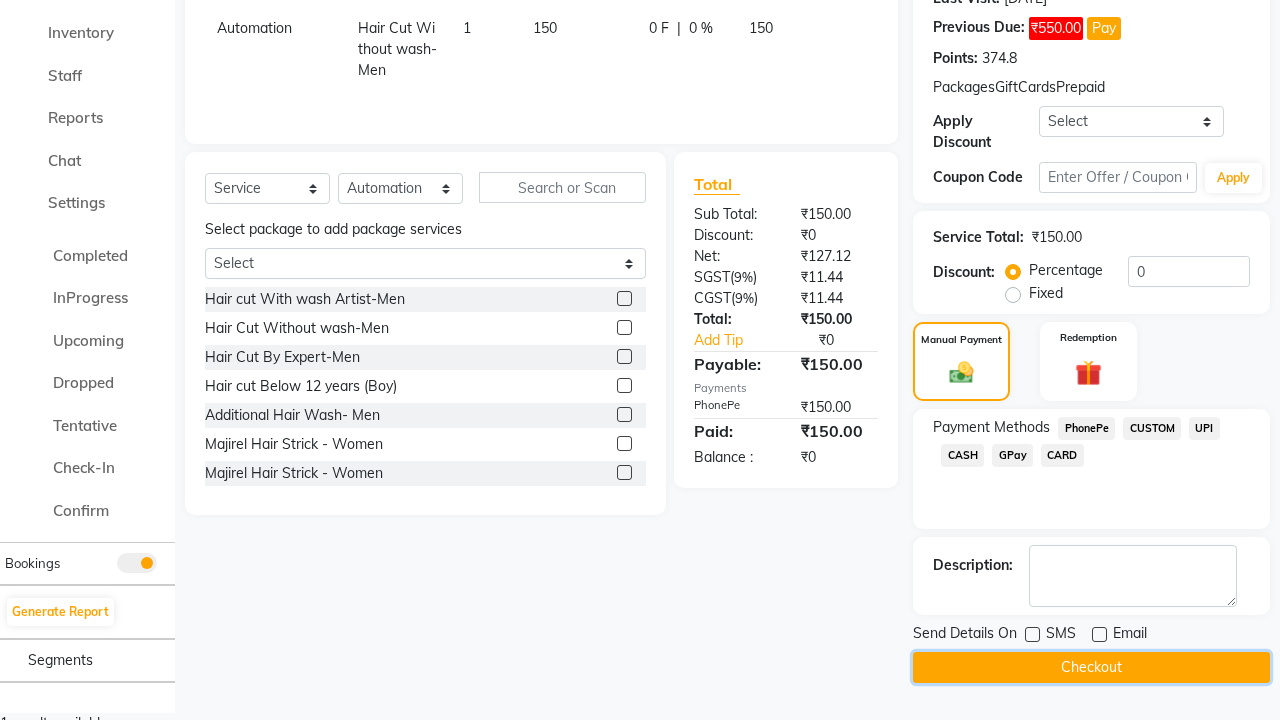 click on "Checkout" at bounding box center [1091, 667] 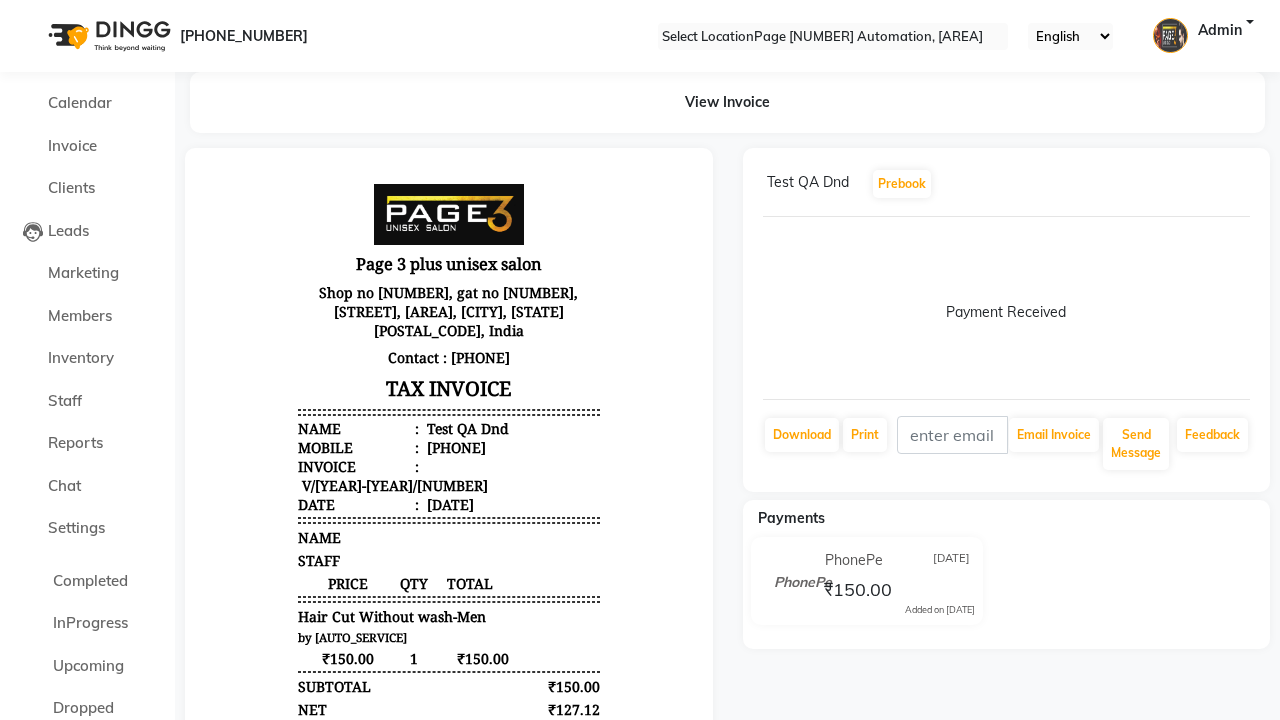scroll, scrollTop: 0, scrollLeft: 0, axis: both 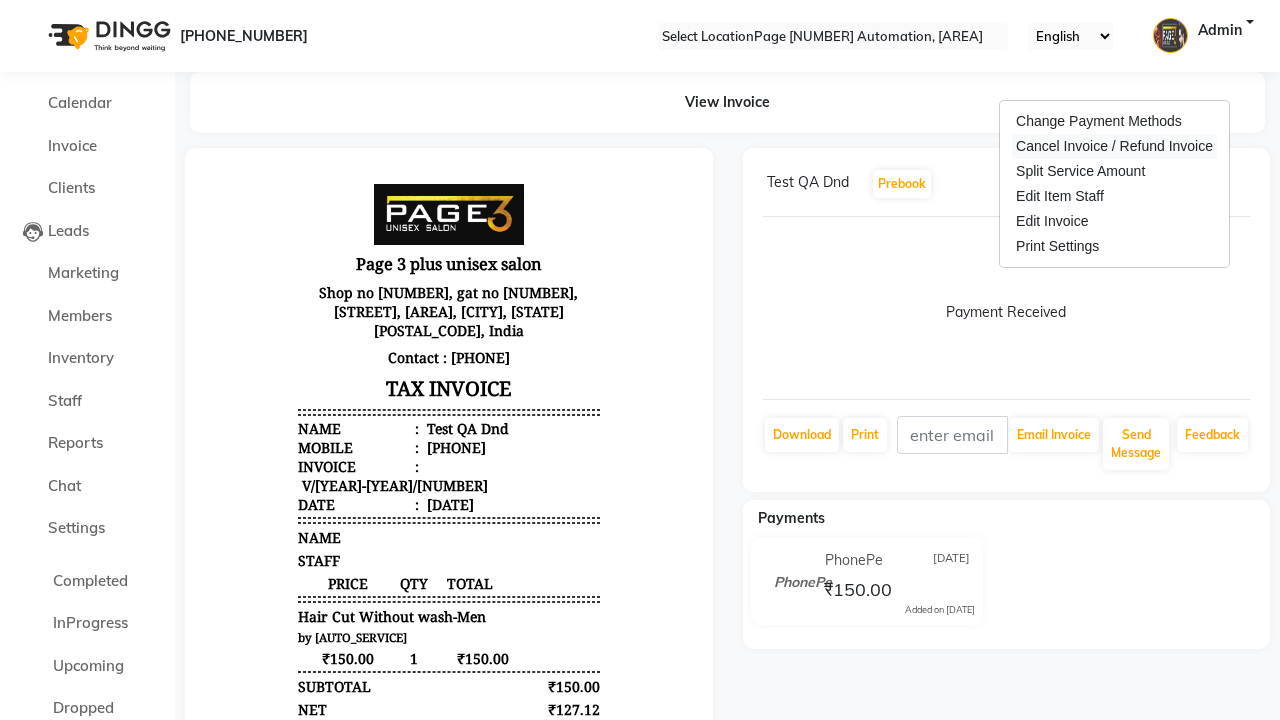 click on "Cancel Invoice / Refund Invoice" at bounding box center (1114, 146) 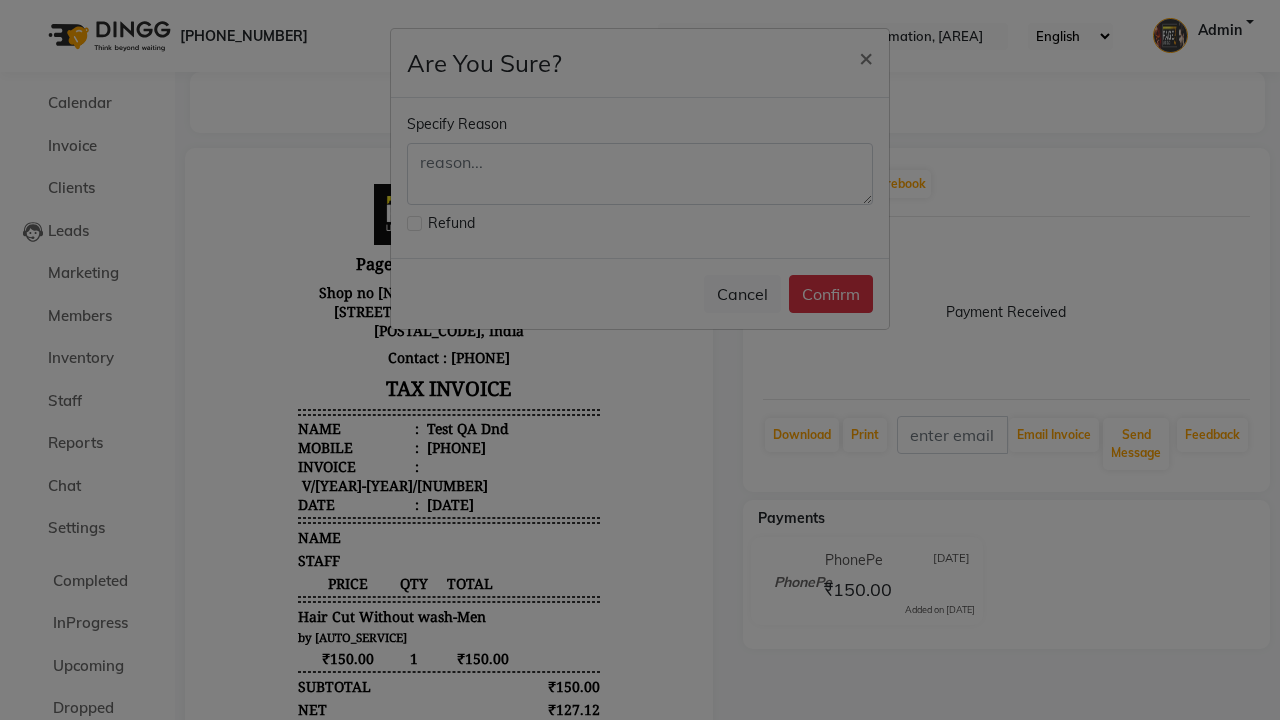 click at bounding box center (414, 223) 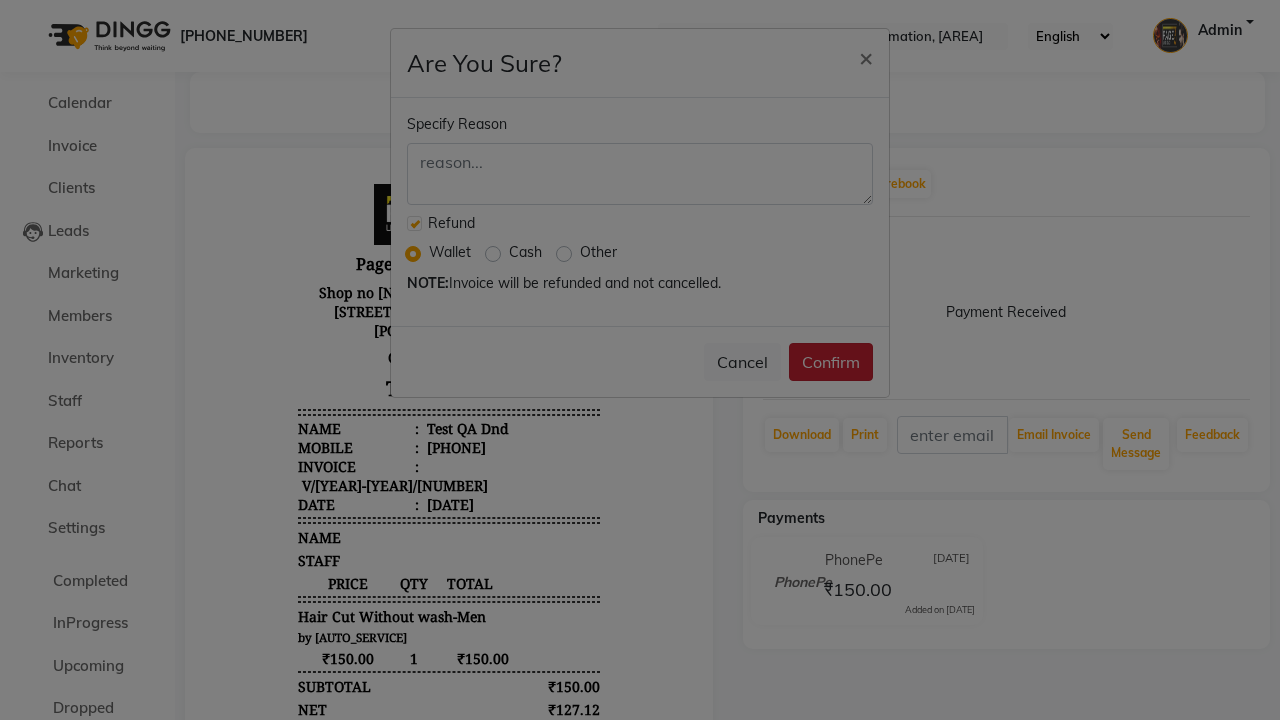 click on "Cash" at bounding box center [525, 252] 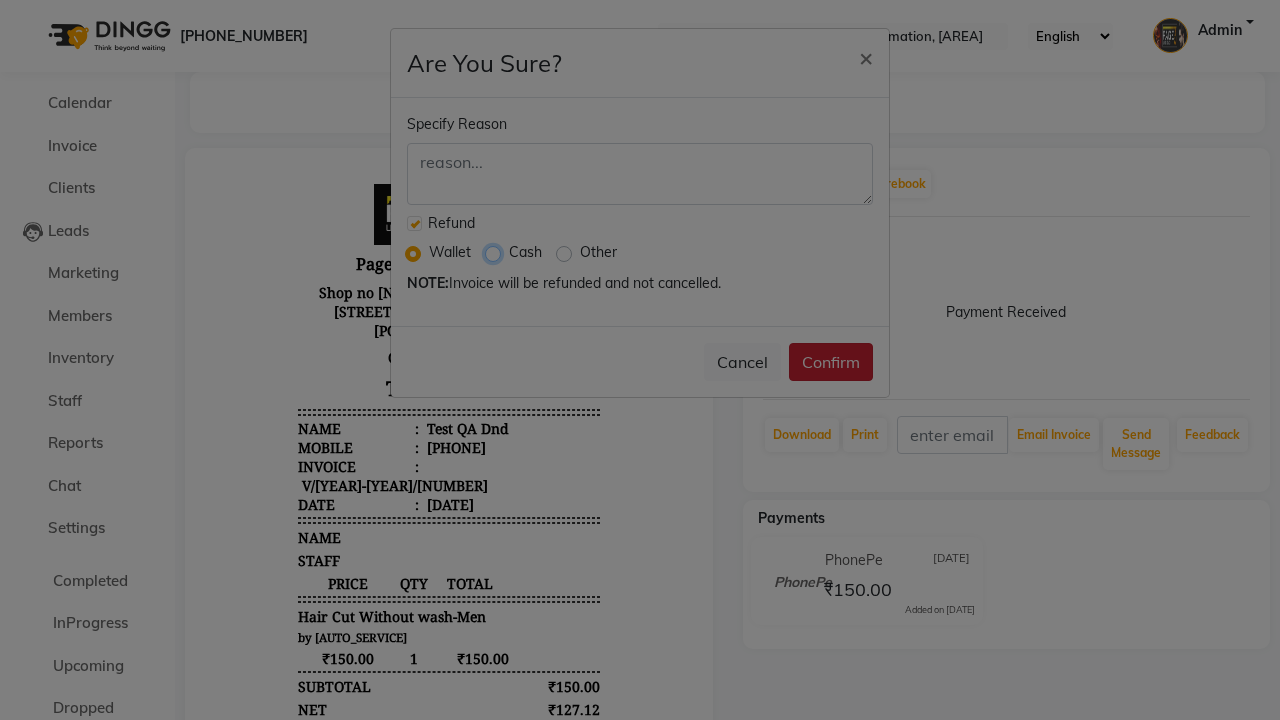click on "Cash" at bounding box center (497, 252) 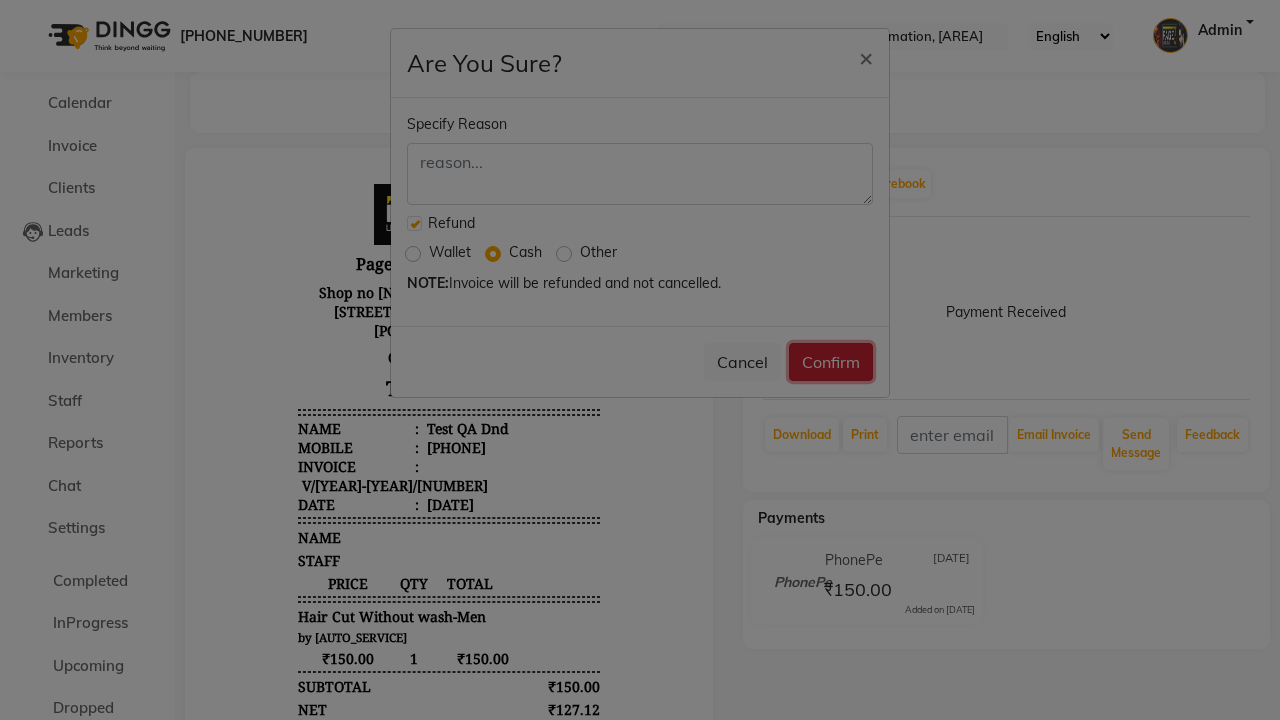 click on "Confirm" at bounding box center (831, 362) 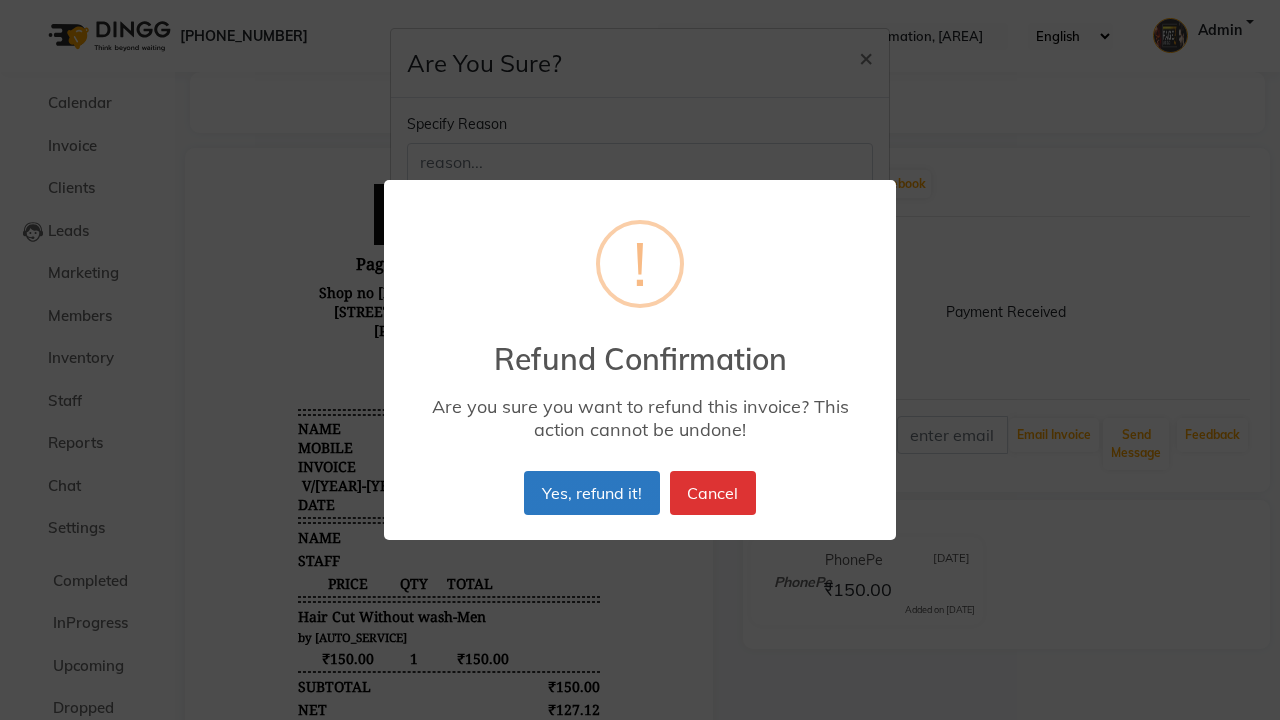 click on "Yes, refund it!" at bounding box center (591, 493) 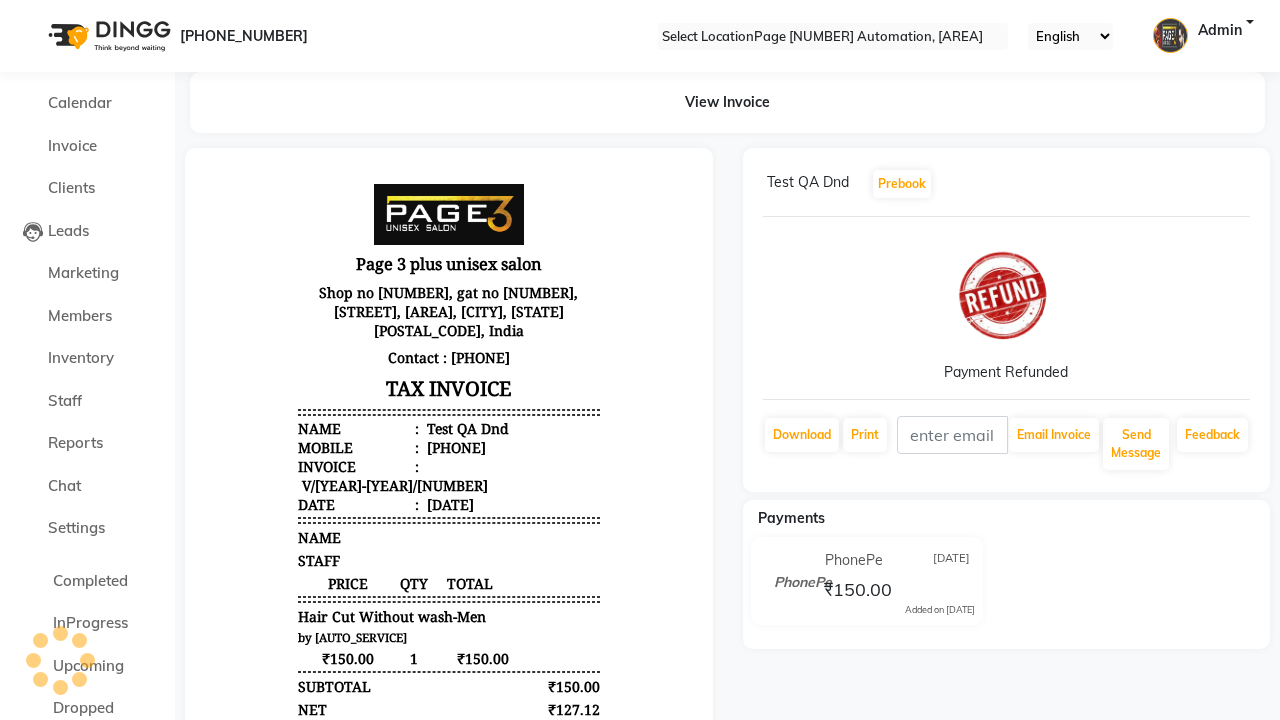 click at bounding box center [31, 8] 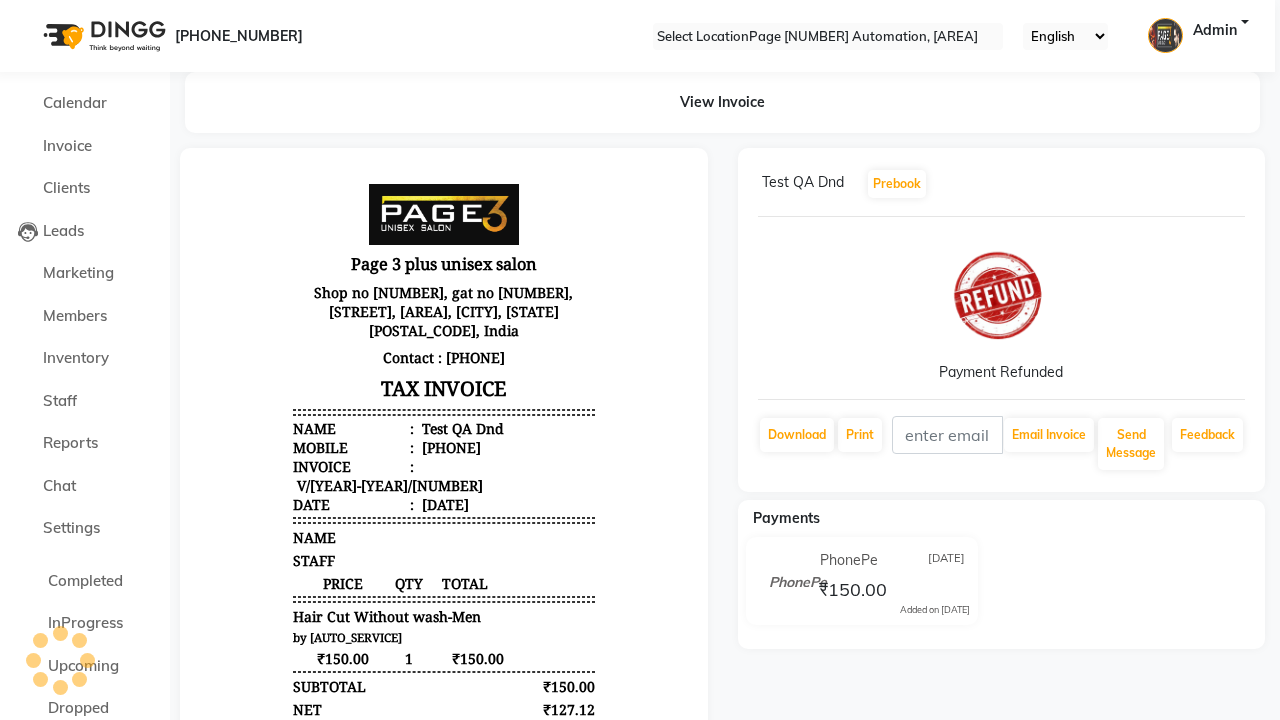 scroll, scrollTop: 8, scrollLeft: 0, axis: vertical 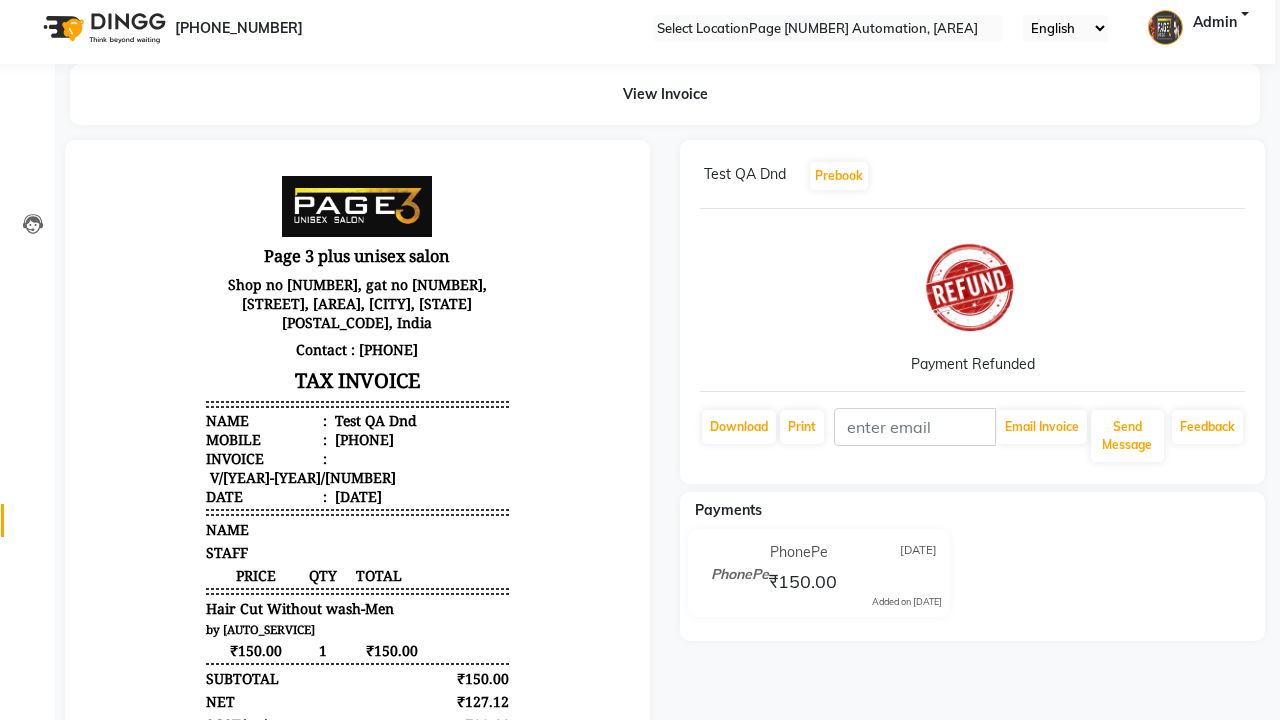 click at bounding box center [33, 525] 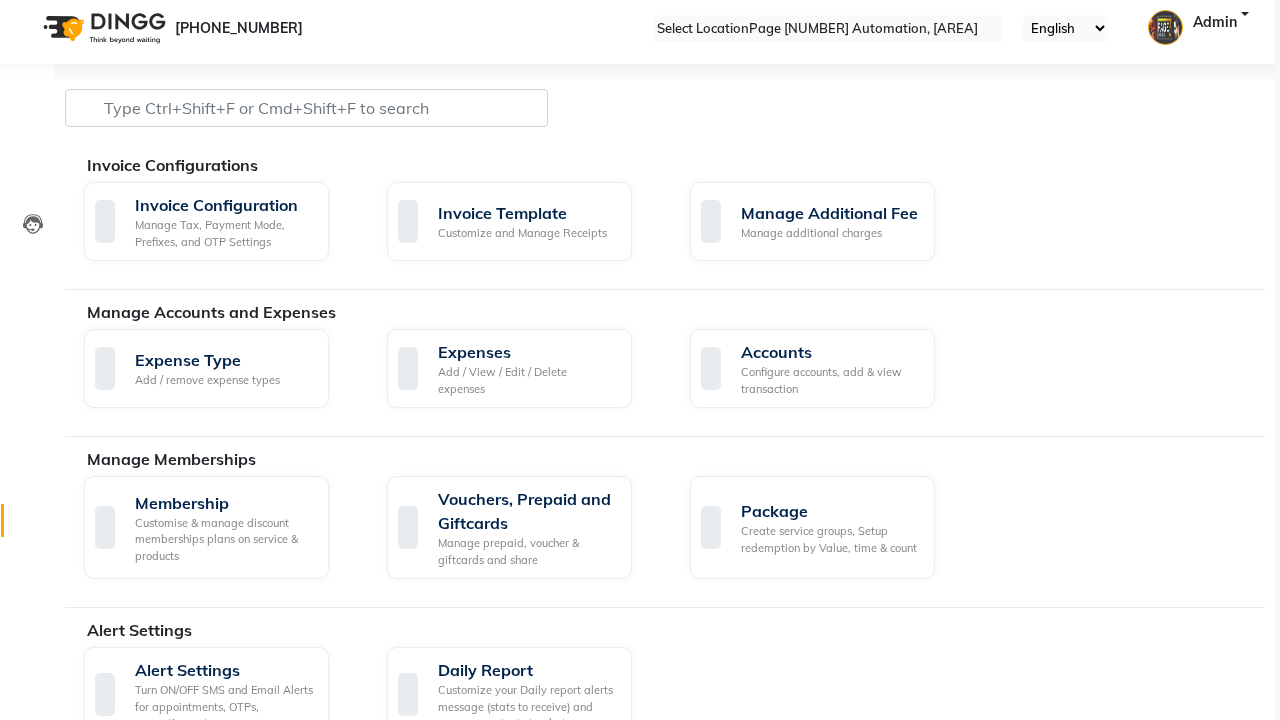 click on "Manage reset opening cash, change password." at bounding box center (1132, 1595) 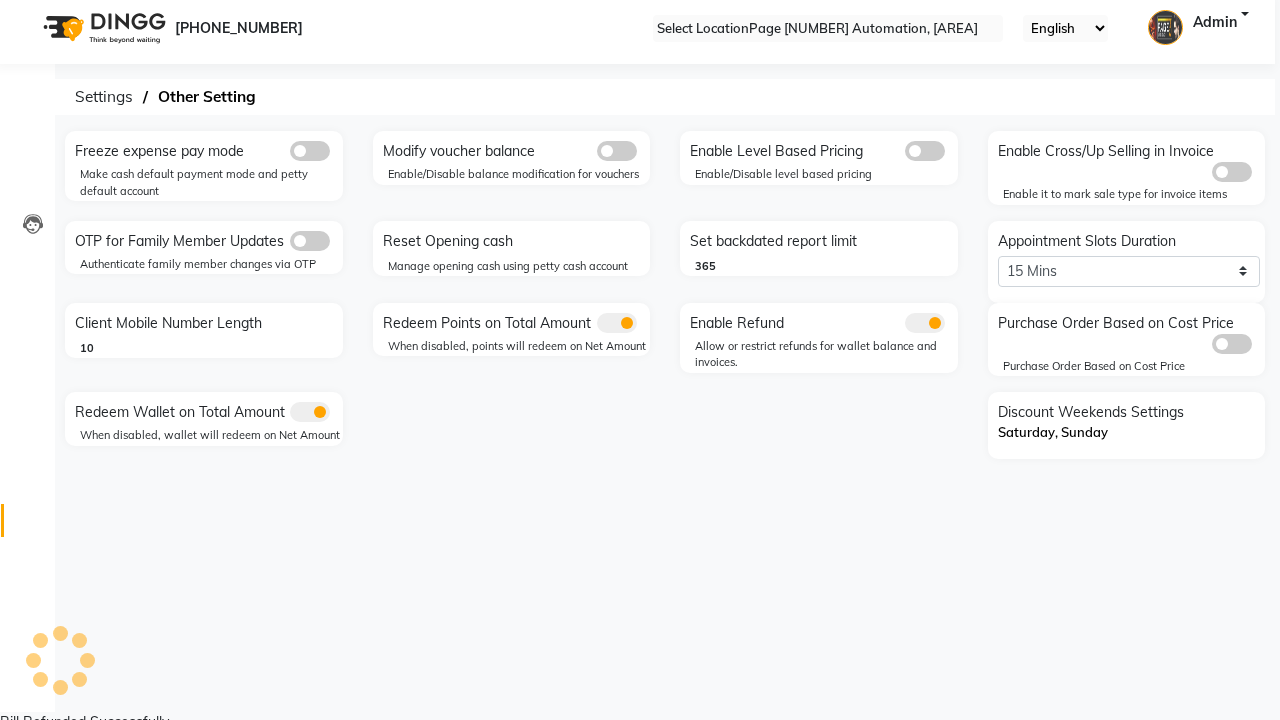 scroll, scrollTop: 0, scrollLeft: 0, axis: both 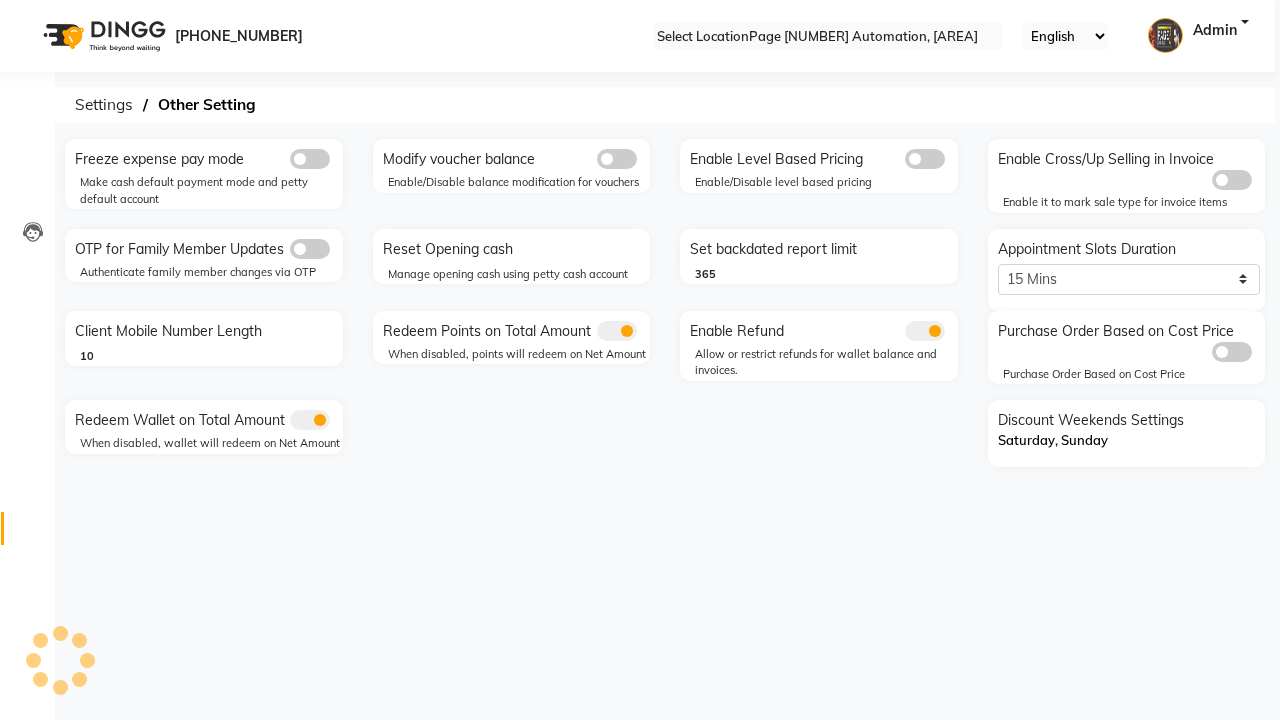 click on "Reset Opening cash" at bounding box center (514, 250) 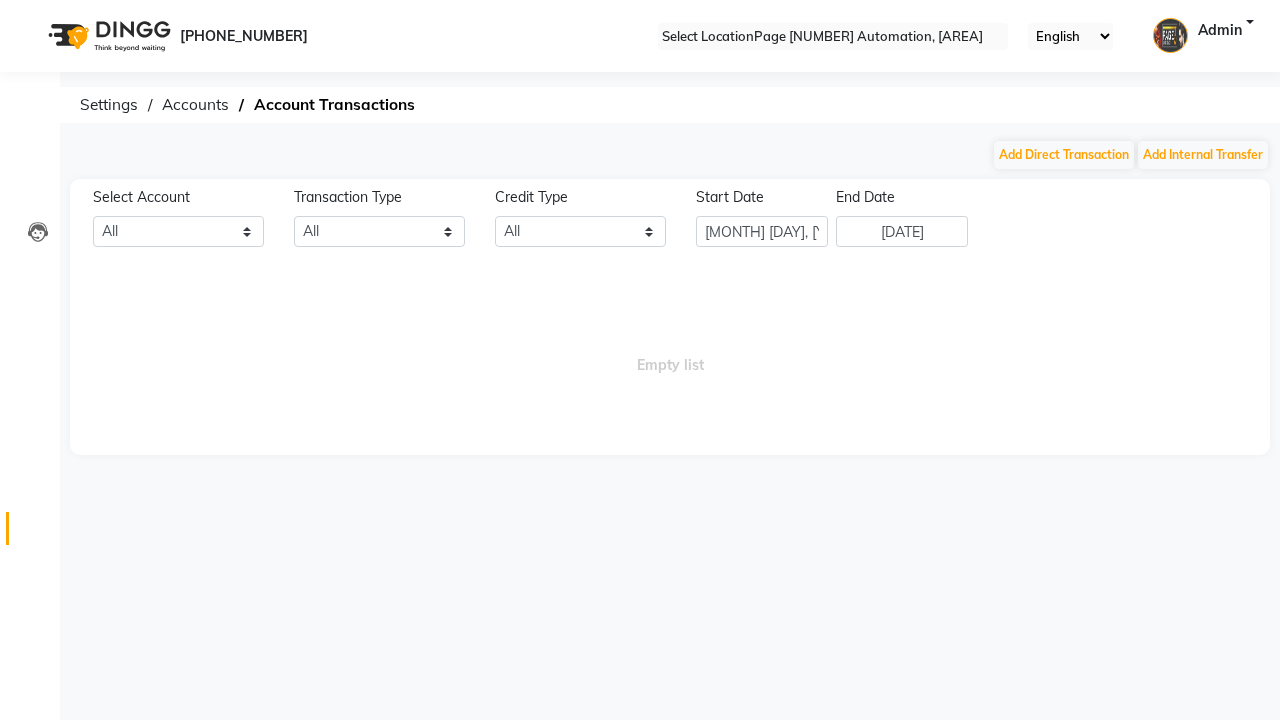 scroll, scrollTop: 0, scrollLeft: 0, axis: both 